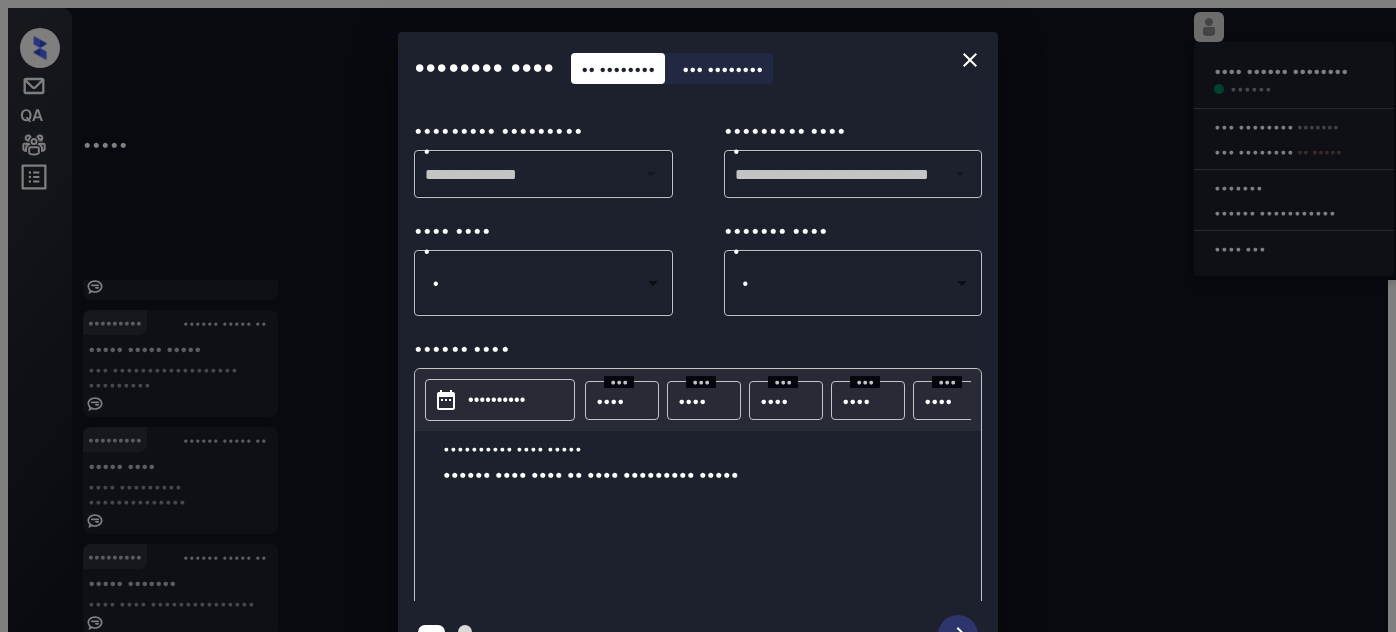 scroll, scrollTop: 0, scrollLeft: 0, axis: both 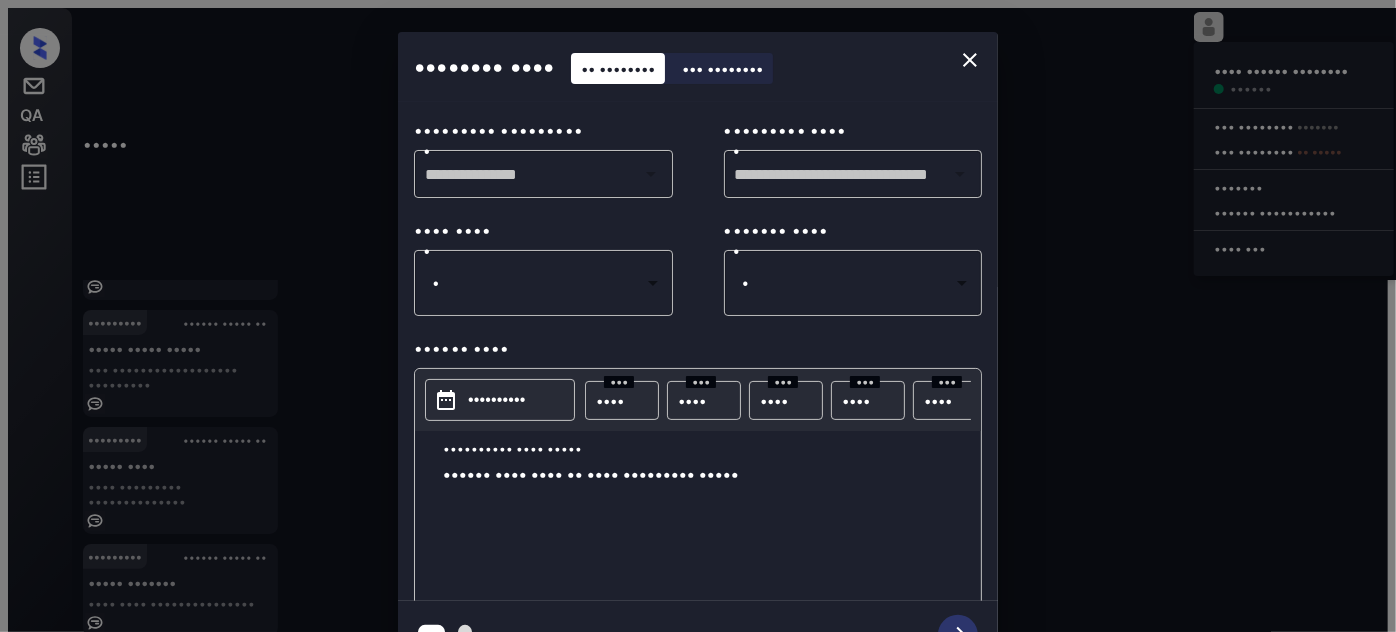 click on "••••• •••• •••••• •••••••• •••••• ••• ••••••••   ••••••• ••• ••••••••   •• ••••• ••••••• •••••• ••  •••••  •••• •••• ••• ••••••••• •••••• ••••• ••   ••••••• ••••••••• •••••• ••••••••••  •••• •••••••••••••• ••••••••• •••••• ••••• ••   •••••• •••••••••• ••••••• •• ••••••  ••••• ••• ••••••••• ••••••••• •••••• ••••• ••   ••••• ••••• ••••• ••• •••••••••  ••••••••• ••••••••• ••••••••• •••••• ••••• ••   ••••• •••• •••• •••••  •••• •••••••••••••• ••••••••• •••••• ••••• ••   ••••• ••••••• •••• •••• •••••••  •••••••• ••••••••• •••••• ••••• ••   •••••••• •••••••• •••••• ••••  •••• •••••••••••••• ••••••••• •••• •••• •••••••••• ••••• •••• ••••••• ••• ••••••••••••••••  •••• •••• •••• •• •••• •••••• • • ••• ••• •••• •••••• •••• •• ••• •• ••• •••• ••• •••• •• •••••• ••• ••• ••• ••••• •••••• ••• ••••••• •••••• ••••• ••••• ••• ••• •••• ••••• ••  •••••• •  ••••••• • ••• ••••••• ••••• •••• ••••••• ••• ••••••••••• •• ••••••• •••••• ••• ••• •••• ••••• •• • ••• ••••••• •••• •••• ••••••••••• •• ••••••• •••••• •••••• • ••• •••••••" at bounding box center [698, 324] 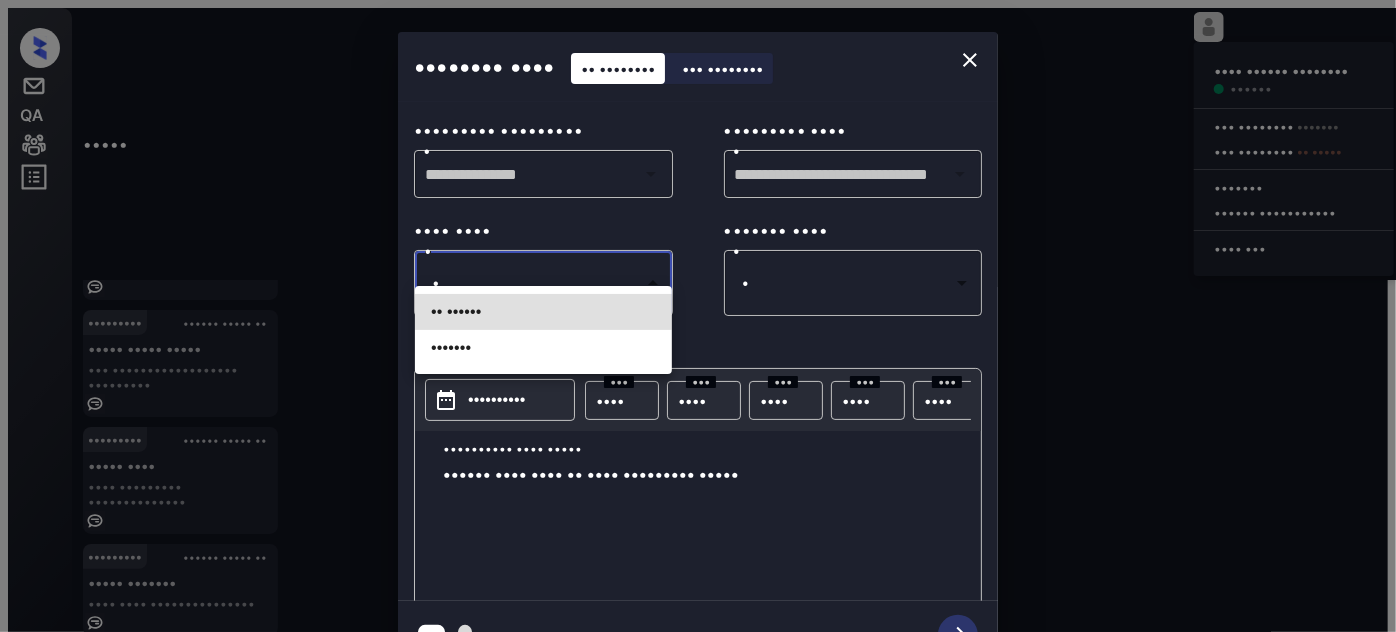 click on "•• ••••••" at bounding box center [543, 312] 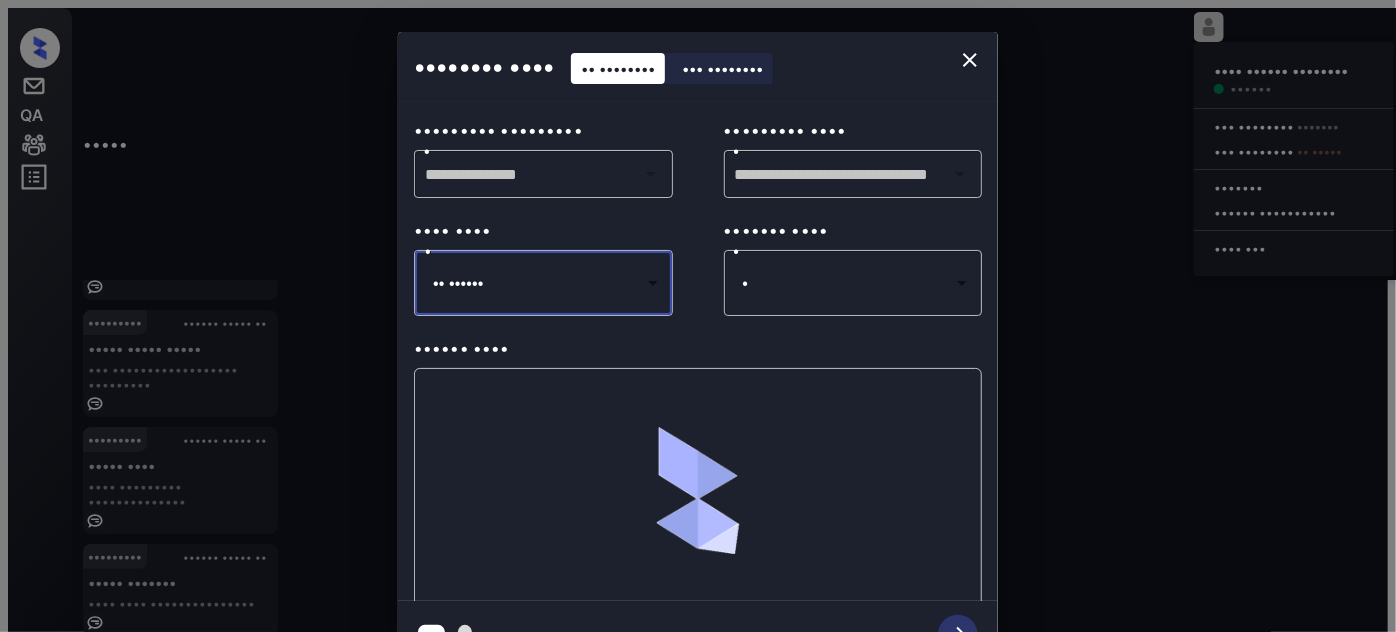 click on "••••• •••• •••••• •••••••• •••••• ••• ••••••••   ••••••• ••• ••••••••   •• ••••• ••••••• •••••• ••  •••••  •••• •••• ••• ••••••••• •••••• ••••• ••   ••••••• ••••••••• •••••• ••••••••••  •••• •••••••••••••• ••••••••• •••••• ••••• ••   •••••• •••••••••• ••••••• •• ••••••  ••••• ••• ••••••••• ••••••••• •••••• ••••• ••   ••••• ••••• ••••• ••• •••••••••  ••••••••• ••••••••• ••••••••• •••••• ••••• ••   ••••• •••• •••• •••••  •••• •••••••••••••• ••••••••• •••••• ••••• ••   ••••• ••••••• •••• •••• •••••••  •••••••• ••••••••• •••••• ••••• ••   •••••••• •••••••• •••••• ••••  •••• •••••••••••••• ••••••••• •••• •••• •••••••••• ••••• •••• ••••••• ••• ••••••••••••••••  •••• •••• •••• •• •••• •••••• • • ••• ••• •••• •••••• •••• •• ••• •• ••• •••• ••• •••• •• •••••• ••• ••• ••• ••••• •••••• ••• ••••••• •••••• ••••• ••••• ••• ••• •••• ••••• ••  •••••• •  ••••••• • ••• ••••••• ••••• •••• ••••••• ••• ••••••••••• •• ••••••• •••••• ••• ••• •••• ••••• •• • ••• ••••••• •••• •••• ••••••••••• •• ••••••• •••••• •••••• • ••• •••••••" at bounding box center (698, 324) 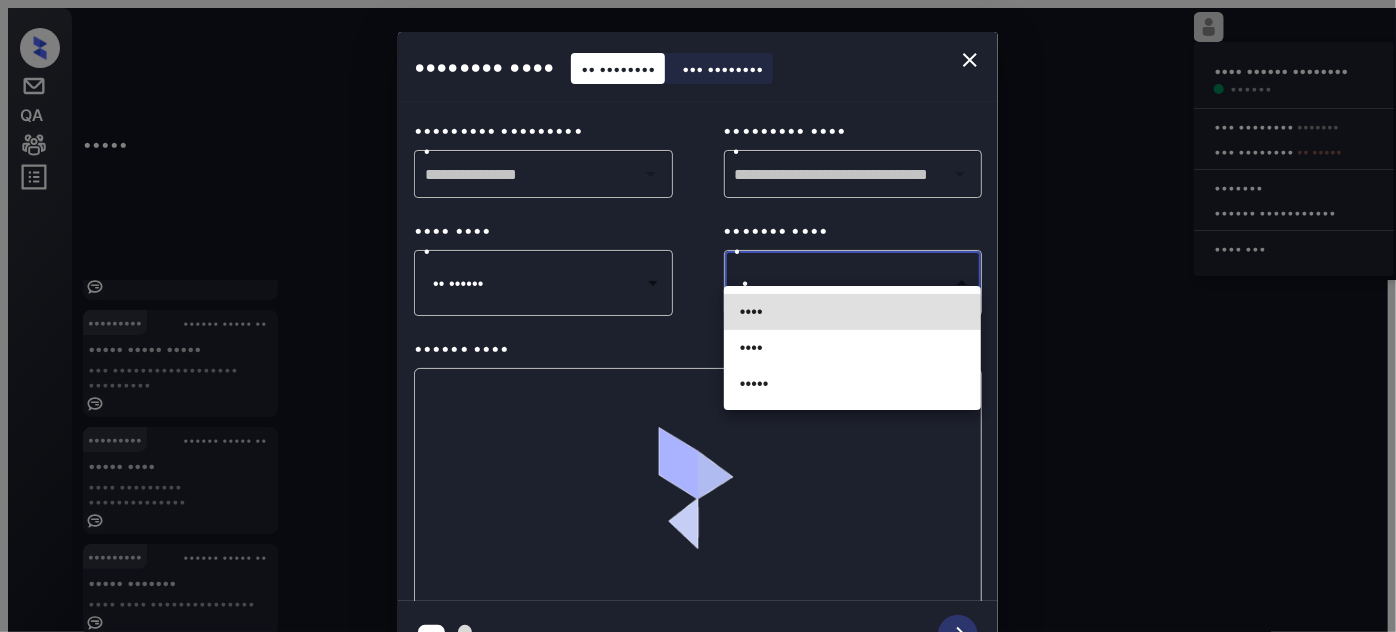 click on "••••" at bounding box center [852, 348] 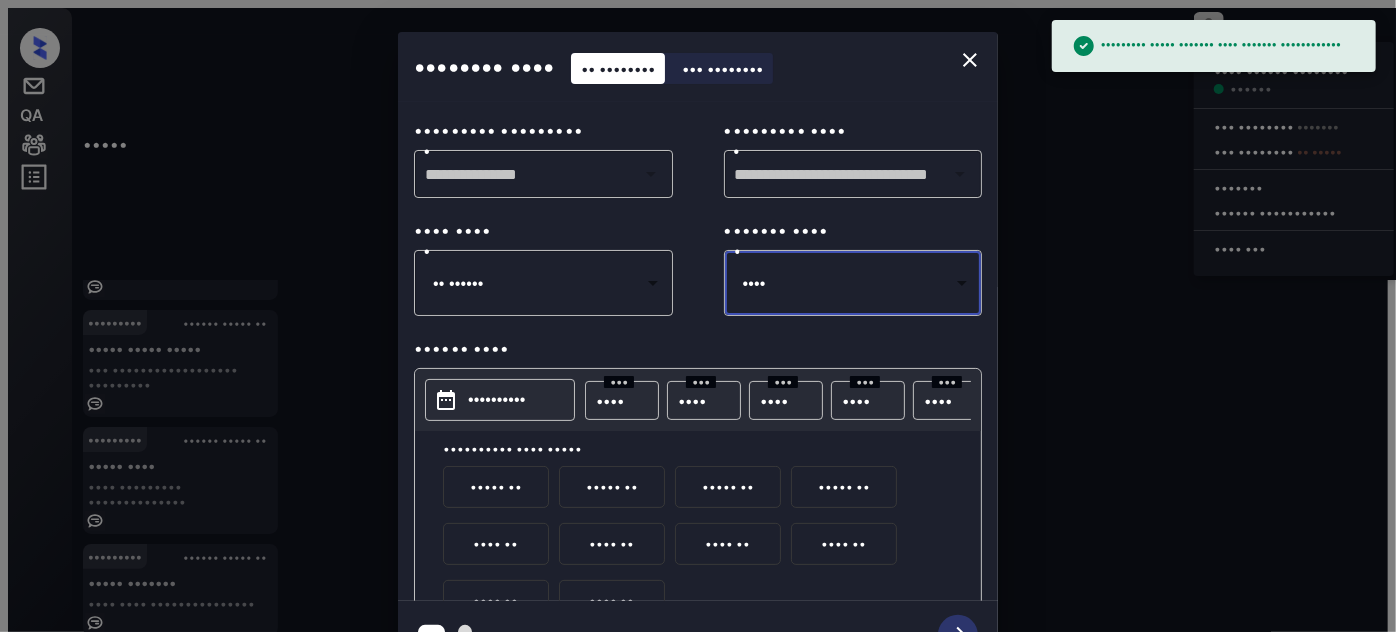 click on "••••••••••" at bounding box center [497, 400] 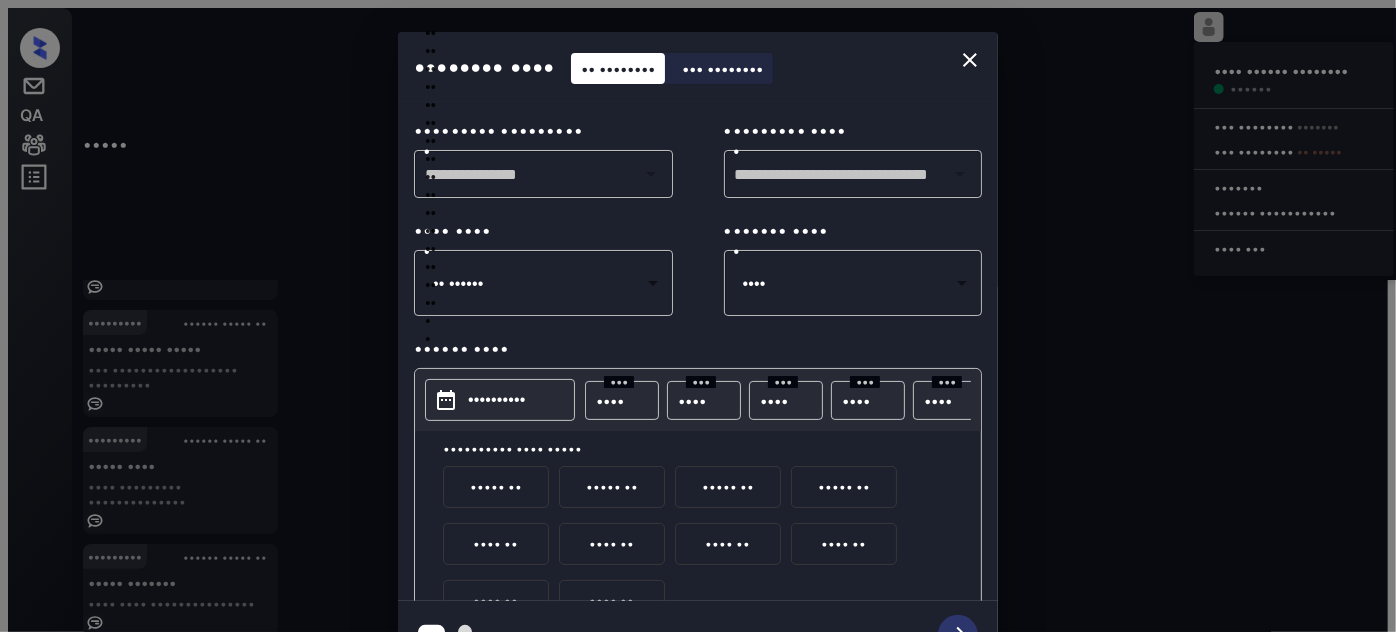 type 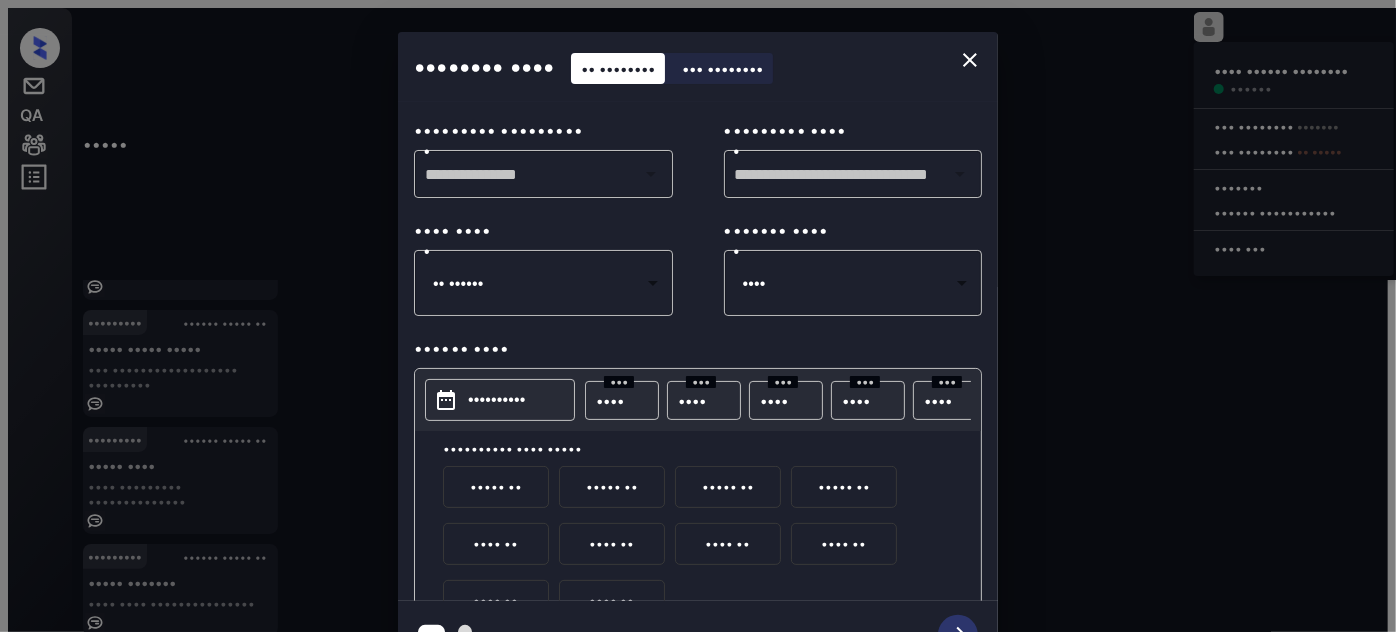 click on "•••••••• •••• •• •••••••• ••• •••••••• ••••••••• ••••••••• ••••••••••••••• • ••••••••• •••• •••••••••••••••••••••••••••••••• • •••• •••• •• •••••• •••••••• • ••••••• •••• •••• •••• • •••••• •••• •••••••••• ••• • ••• ••• • ••• ••• • ••• ••• • ••• ••• • ••• ••• • ••• ••• • ••• ••• •• ••• ••• •• ••• ••• •• ••• ••• •• ••• ••• •• ••• ••• •• ••• ••• •• ••• ••• •• ••• ••• •• ••• ••• •• ••• ••• •• ••• ••• •• ••• ••• •• ••• ••• •• ••• ••• •• ••• ••• •• ••• ••• •• ••• ••• •• ••• ••• •• ••• ••• •• ••• ••• •• ••• ••• •• ••• ••• • ••• ••• • ••• ••• • ••• ••• • ••• ••• • ••• ••• • ••• ••• • ••• ••• • ••• ••• • ••• ••• •• ••• ••• •• ••• ••• •• ••• ••• •• ••• ••• •• ••• ••• •• ••• ••• •• ••• ••• •• ••• ••• •• ••• ••• •• ••• ••• •• ••• ••• •• ••• ••• •• ••• ••• •• ••• ••• •• ••• ••• •• ••• ••• •• ••• ••• •• ••• ••• •• ••• ••• •• ••• ••• •• ••• ••• •• ••• •••••••••• •••• ••••• ••••• •• ••••• •• ••••• •• ••••• •• •••• •• •••• •• •••• •• •••• •• •••• •• •••• ••" at bounding box center (698, 350) 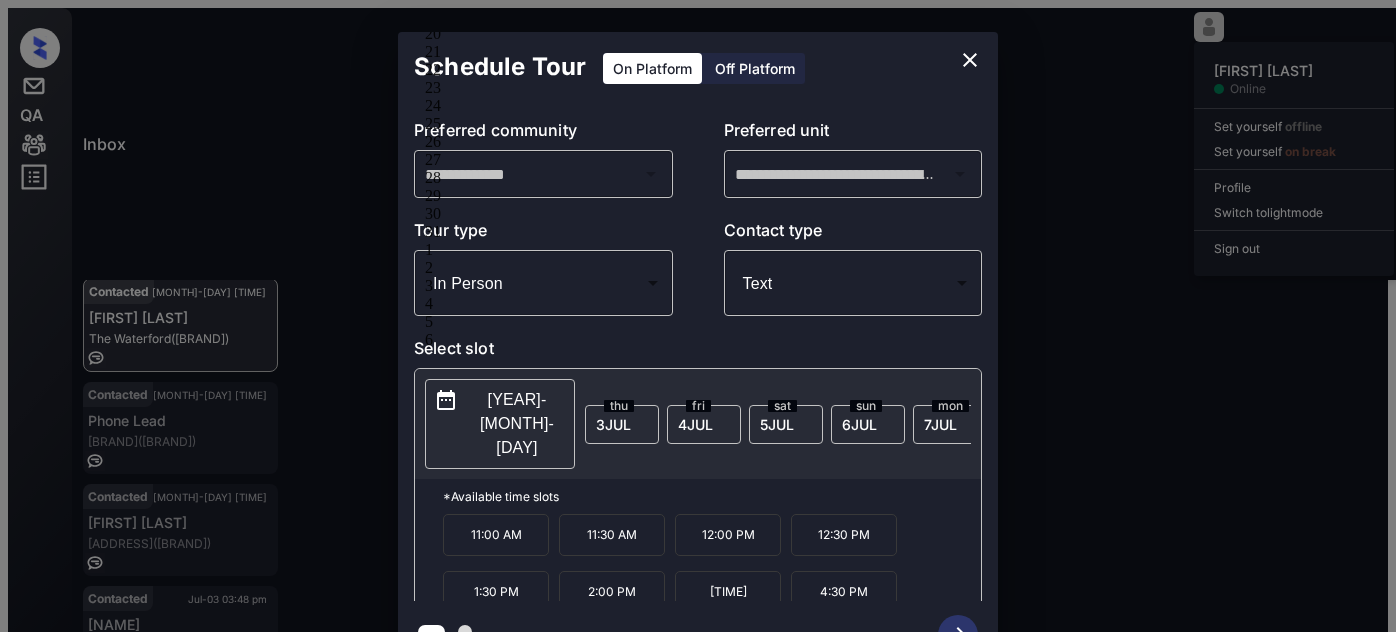scroll, scrollTop: 0, scrollLeft: 0, axis: both 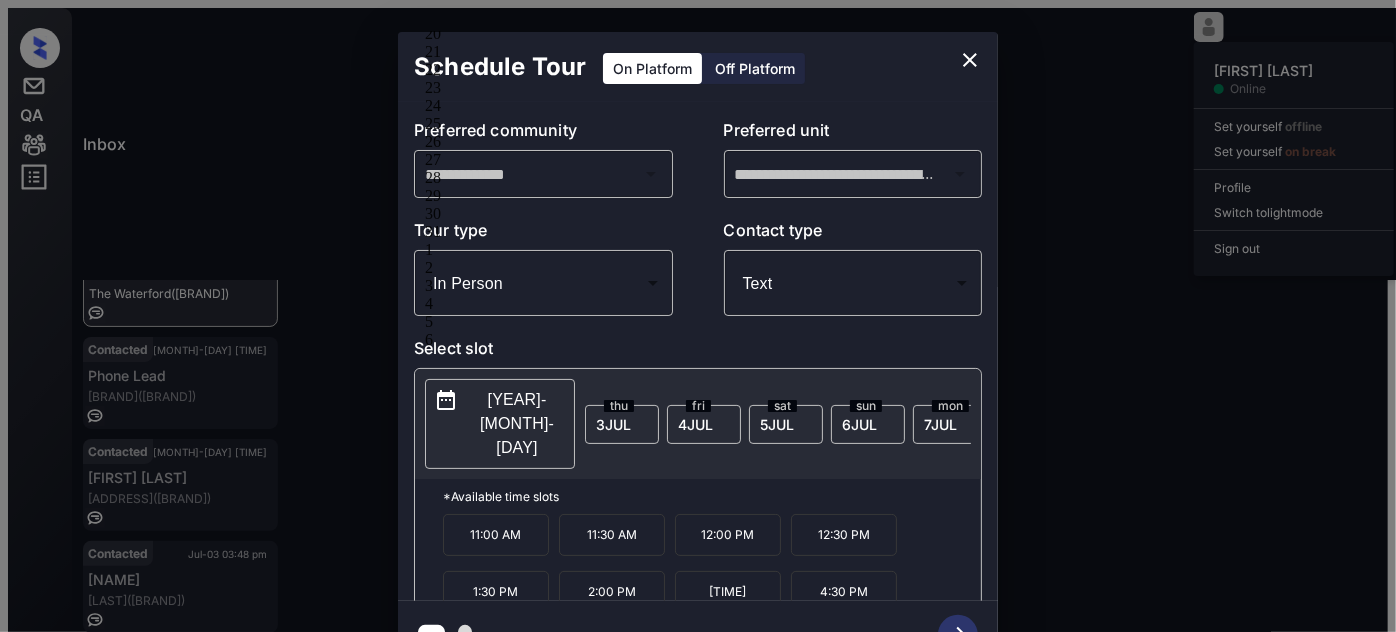 click at bounding box center [970, 60] 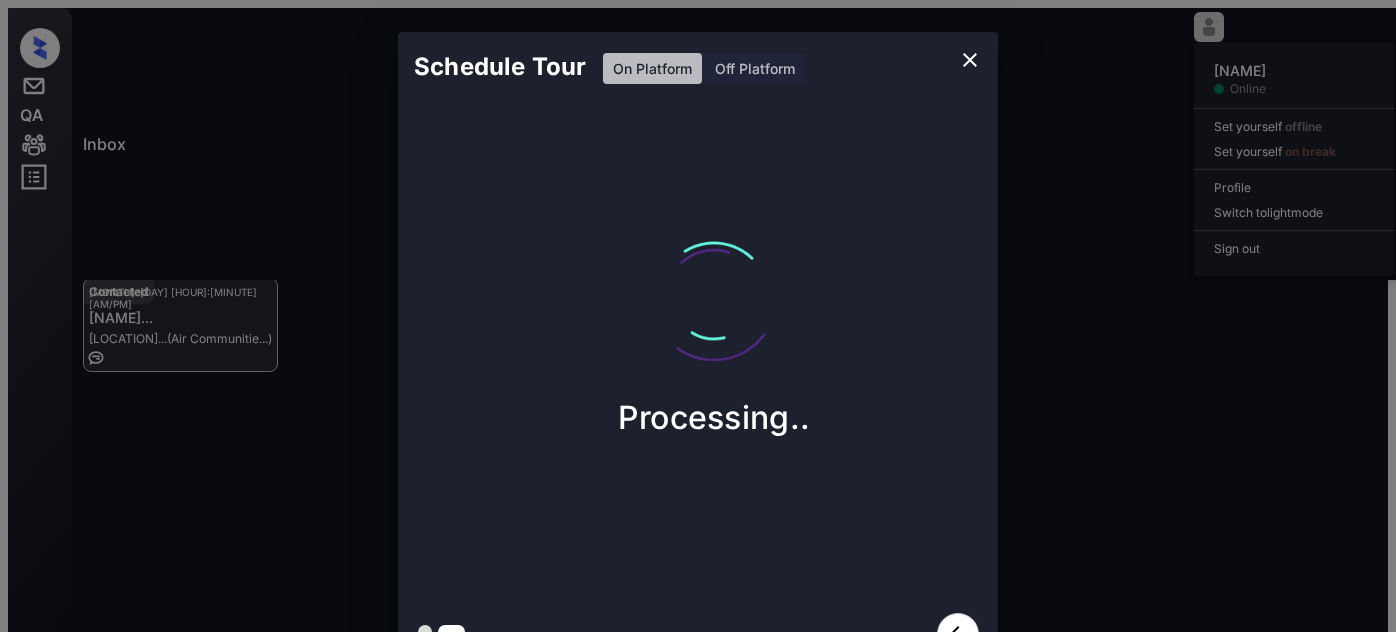 scroll, scrollTop: 0, scrollLeft: 0, axis: both 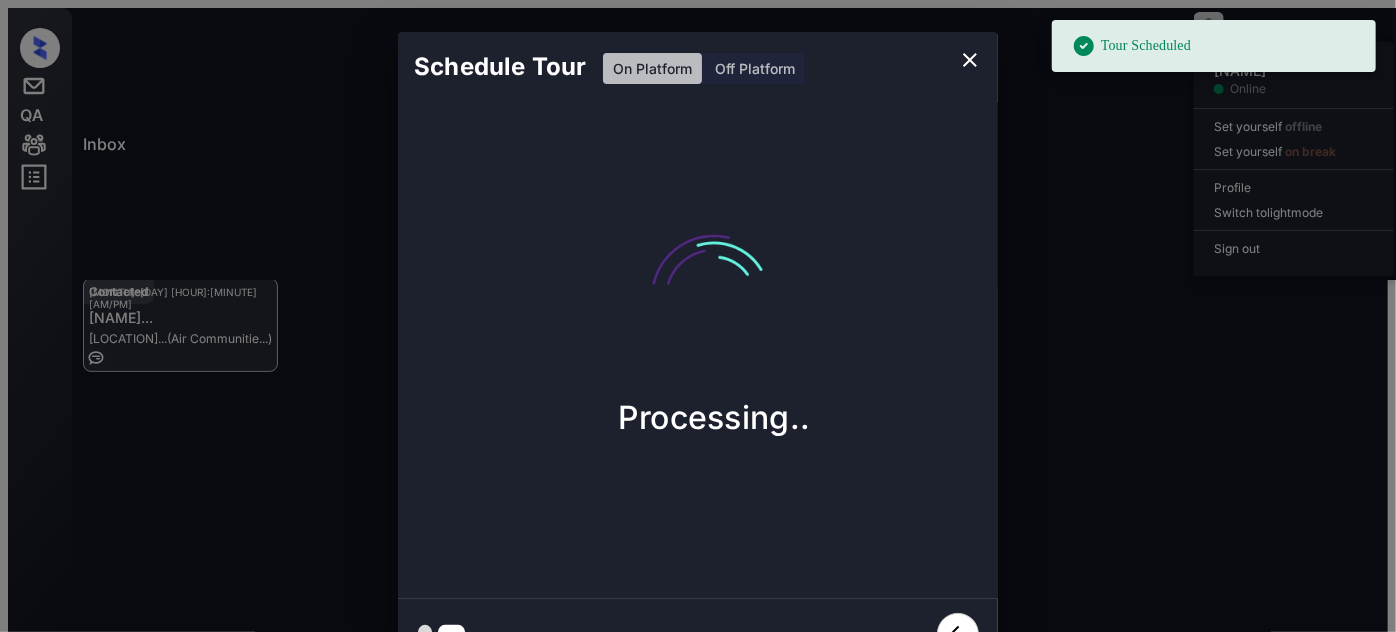 click at bounding box center (970, 60) 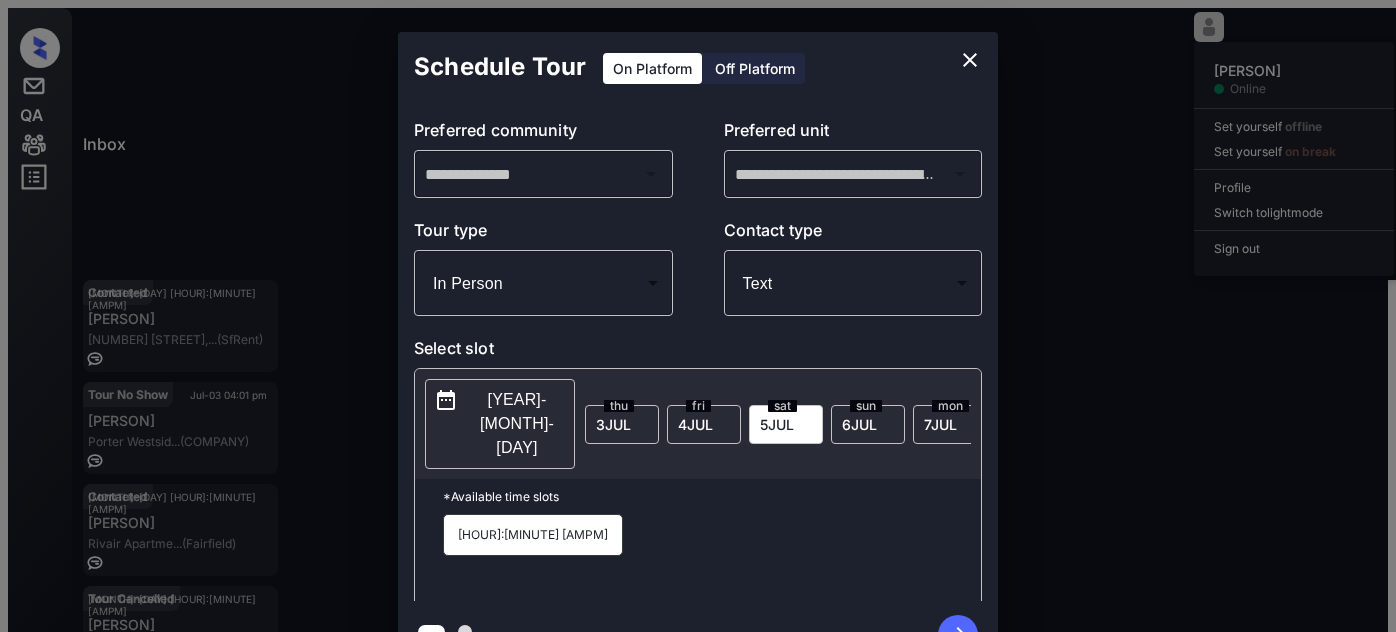 scroll, scrollTop: 0, scrollLeft: 0, axis: both 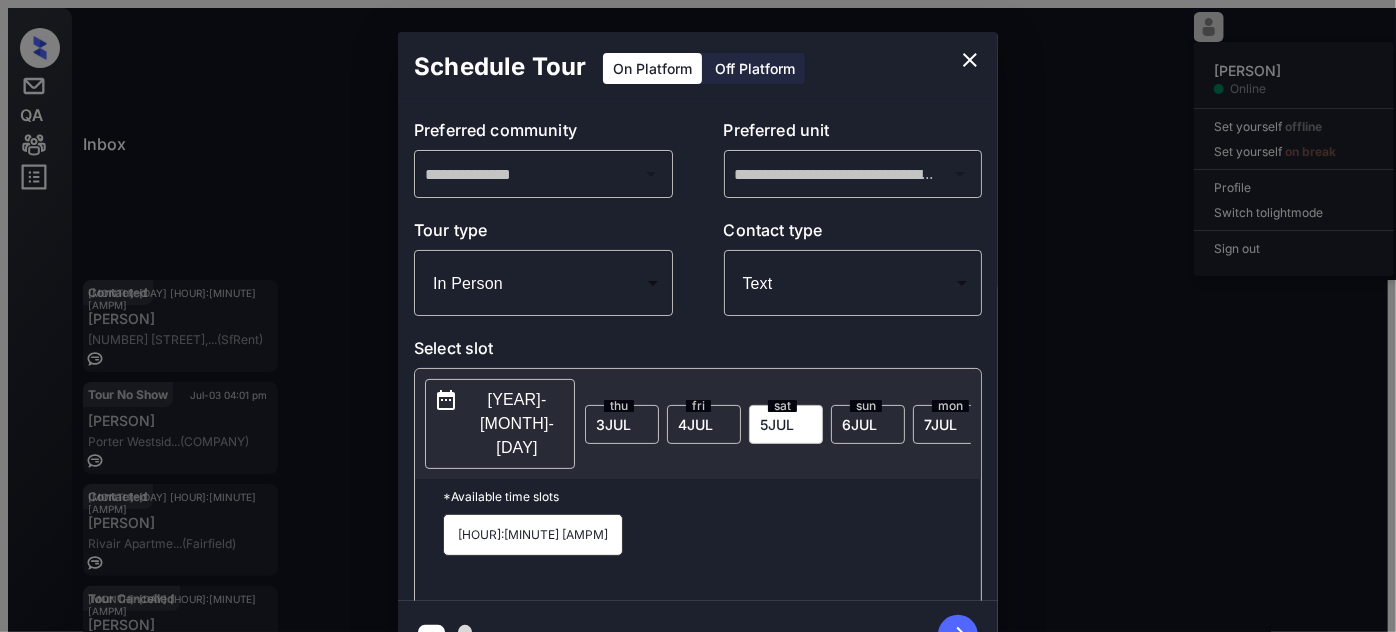 click at bounding box center [958, 635] 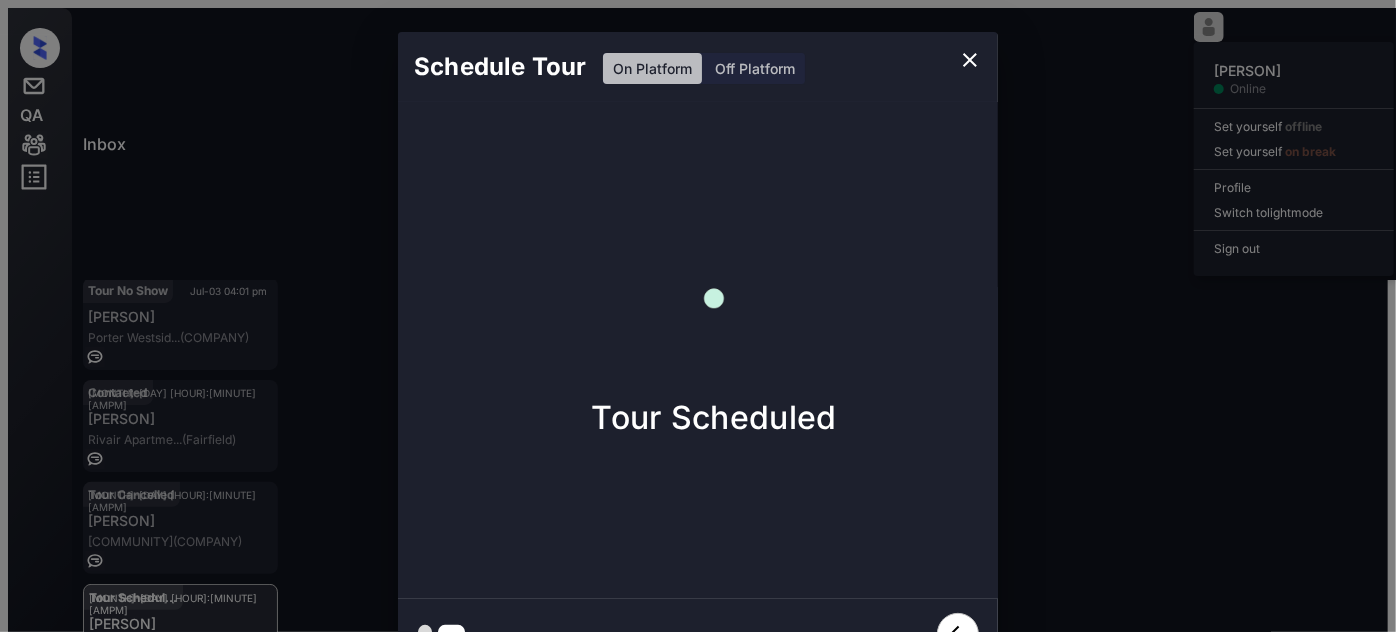 click at bounding box center (970, 60) 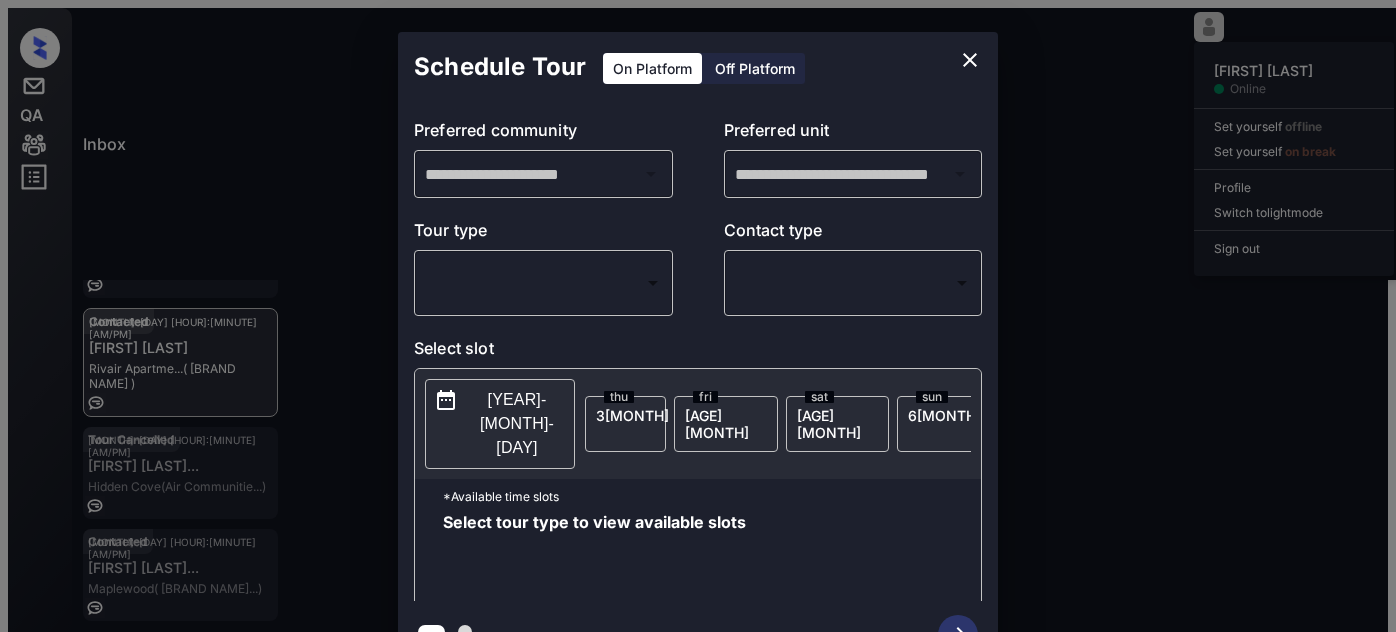 click on "Inbox [FIRST] [LAST] Online Set yourself   offline Set yourself   on break Profile Switch to  light  mode Sign out Contacted [MONTH]-[DAY] [HOUR]:[MINUTE] [AM/PM]   [FIRST] [LAST] [NUMBER] [STREET], [CITY], [STATE]  ( [BRAND NAME] ) Tour No Show [MONTH]-[DAY] [HOUR]:[MINUTE] [AM/PM]   [FIRST] [LAST] [BRAND NAME]...  ( [BRAND NAME] ) Contacted [MONTH]-[DAY] [HOUR]:[MINUTE] [AM/PM]   [FIRST] [LAST] [BRAND NAME]...  ( [BRAND NAME] ) Contacted Tour Cancelled [MONTH]-[DAY] [HOUR]:[MINUTE] [AM/PM]   [FIRST] [LAST] [BRAND NAME]...  ( [BRAND NAME] ) Contacted Lost Lead Sentiment: Angry Upon sliding the acknowledgement:  Lead will move to lost stage. * ​ SMS and call option will be set to opt out. AFM will be turned off for the lead. [FIRST] New Message [FIRST] Notes Note: https://conversation.getzuma.com/685afca2a49300c9f63f65c6 - Paste this link into your browser to view [FIRST]’s conversation with the prospect [MONTH] [DAY], [YEAR] [HOUR]:[MINUTE] [AM/PM]  Sync'd w  yardi [FIRST] New Message Agent Lead created via leadPoller in Inbound stage. [MONTH] [DAY], [YEAR] [HOUR]:[MINUTE] [AM/PM]  [FIRST] New Message Zuma [FIRST]" at bounding box center [698, 324] 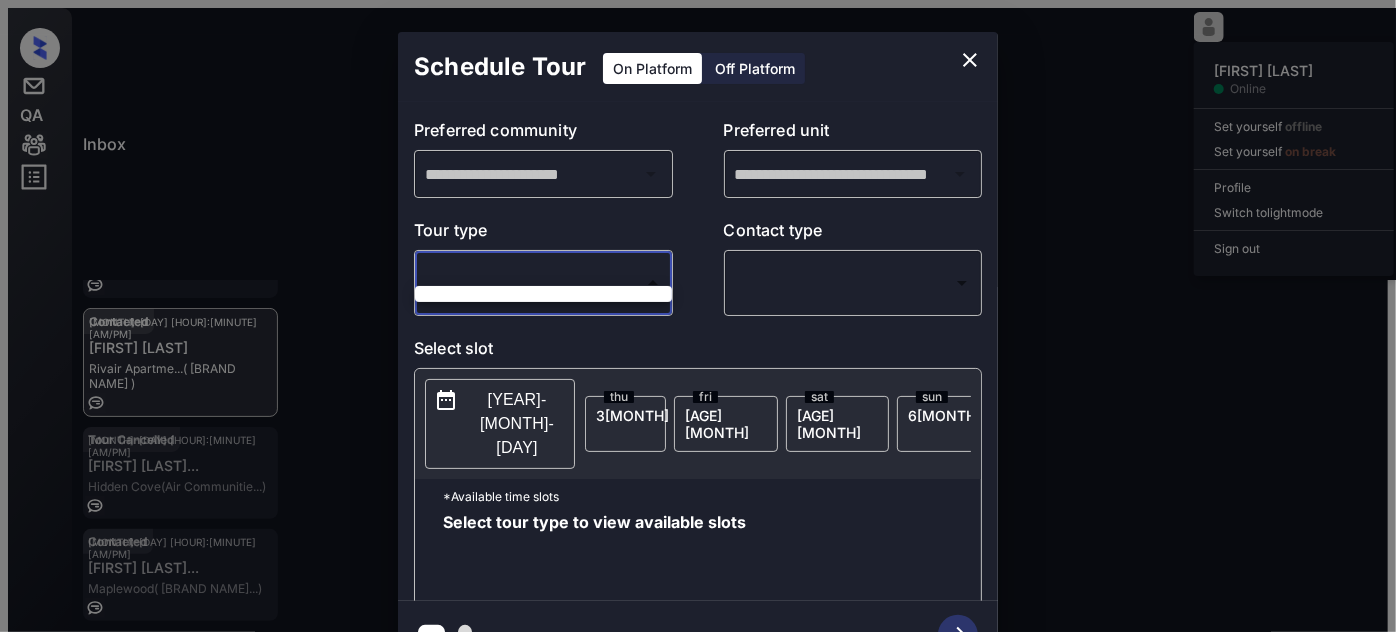 scroll, scrollTop: 18, scrollLeft: 0, axis: vertical 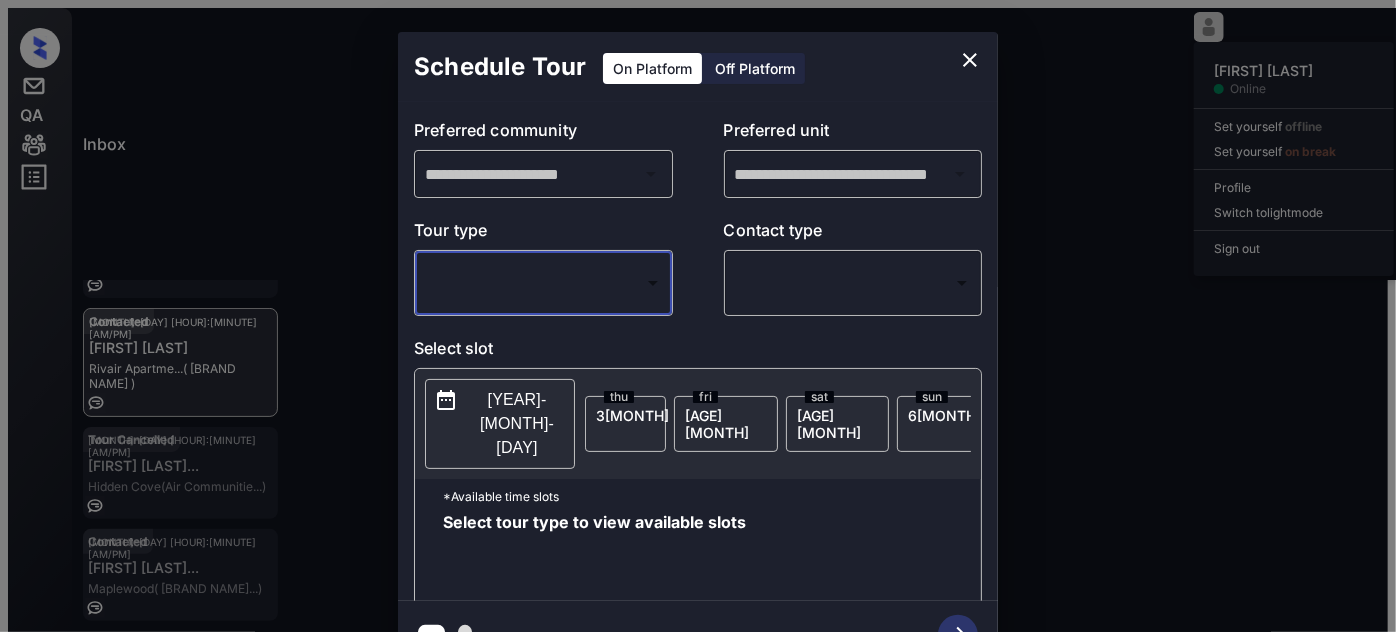 click at bounding box center (970, 60) 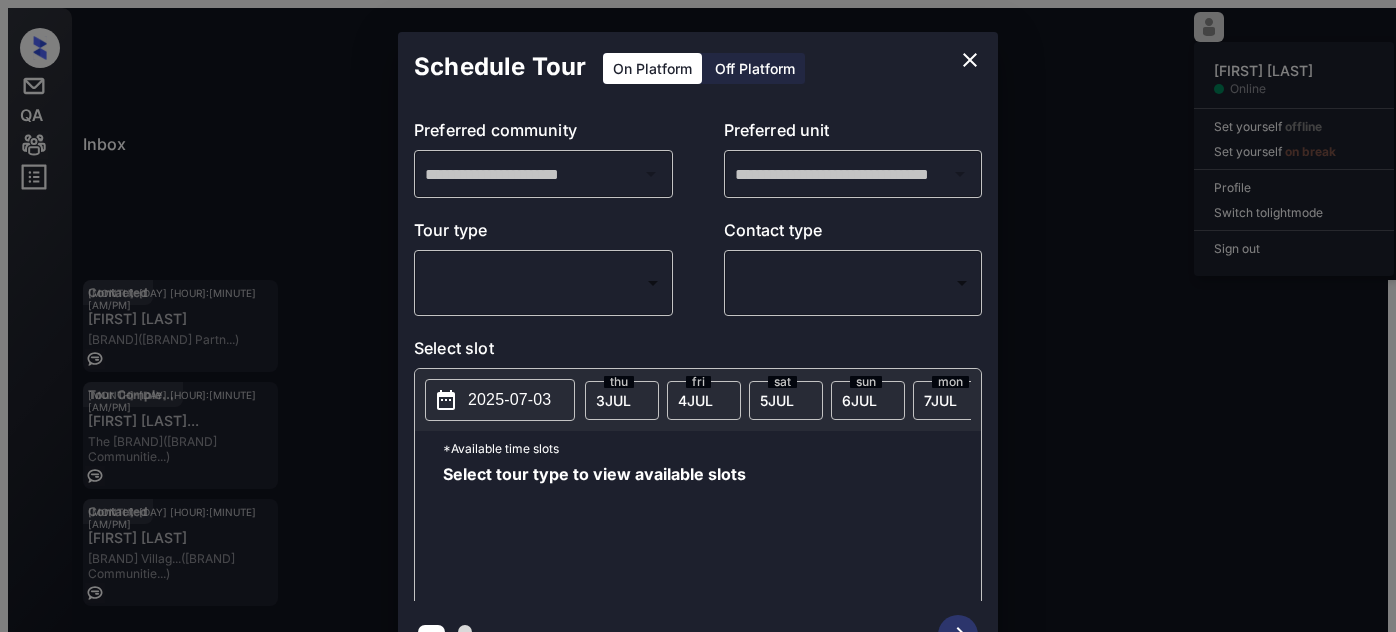 scroll, scrollTop: 0, scrollLeft: 0, axis: both 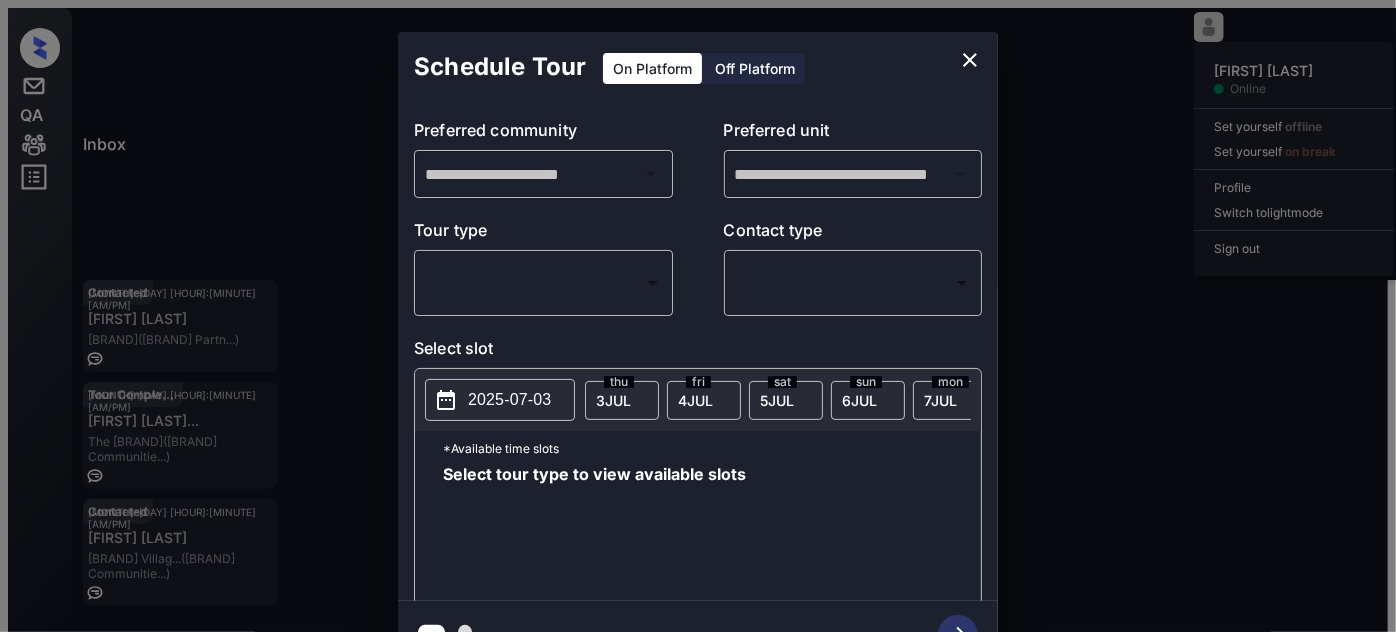 click on "Inbox Juan Carlos Manantan Online Set yourself   offline Set yourself   on break Profile Switch to  light  mode Sign out Contacted Jul-03 04:04 pm   Lisa Ly Rivair Apartme...  (Fairfield) Tour Cancelled Jul-03 04:05 pm   Catalina Balde... Hidden Cove  (Air Communitie...) Contacted Jul-03 04:07 pm   Mariam Sardary... Maplewood  (Raintree Partn...) Tour Completed Jul-03 04:15 pm   Tanner Laffert... The Left Bank  (Air Communitie...) Contacted Jul-03 04:16 pm   Michael Woodbu... Wexford Villag...  (Air Communitie...) Contacted Lost Lead Sentiment: Angry Upon sliding the acknowledgement:  Lead will move to lost stage. * ​ SMS and call option will be set to opt out. AFM will be turned off for the lead. Kelsey New Message Kelsey Notes Note: https://conversation.getzuma.com/685afca2a49300c9f63f65c6 - Paste this link into your browser to view Kelsey’s conversation with the prospect Jun 24, 2025 12:29 pm  Sync'd w  yardi K New Message Agent Lead created via leadPoller in Inbound stage. Jun 24, 2025 12:29 pm A Zuma" at bounding box center (698, 324) 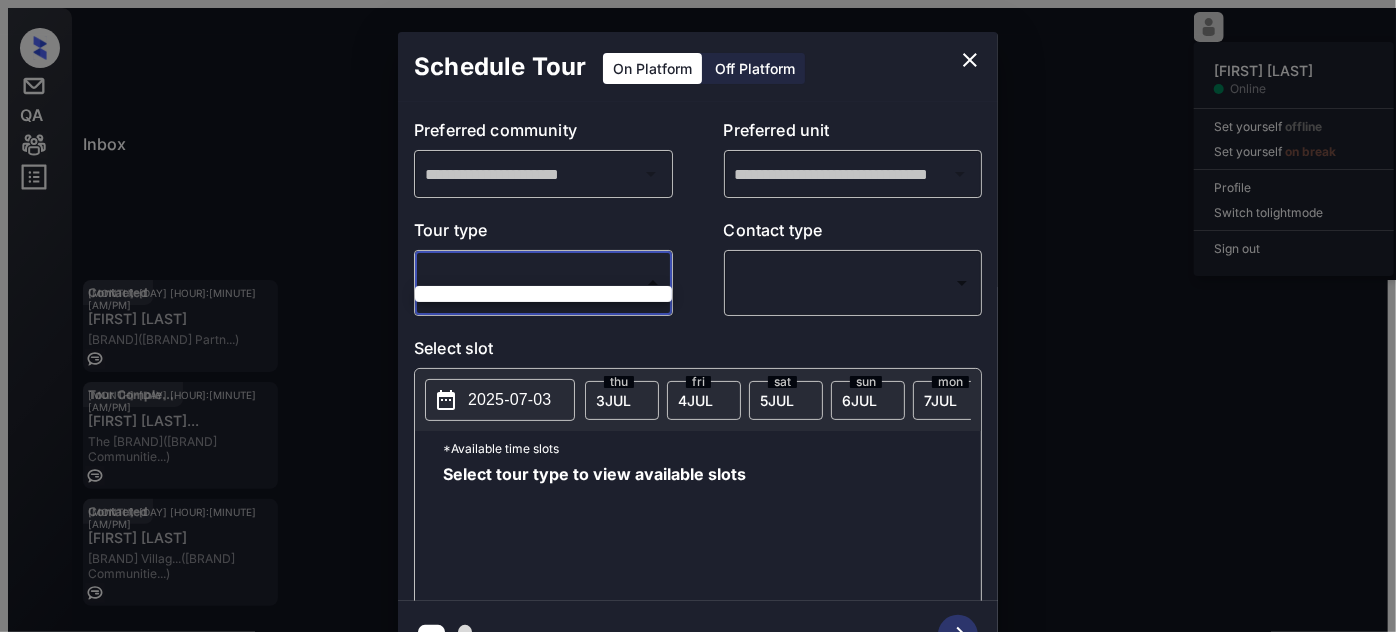 click at bounding box center (698, 316) 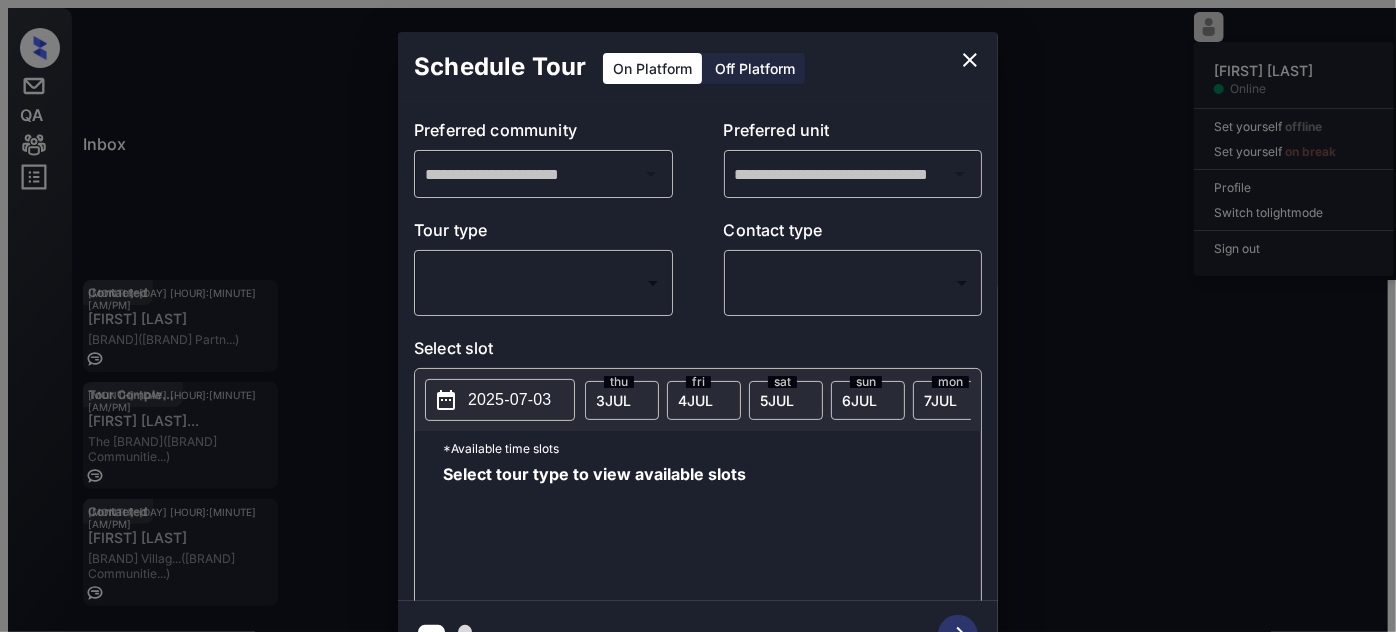 click at bounding box center [970, 60] 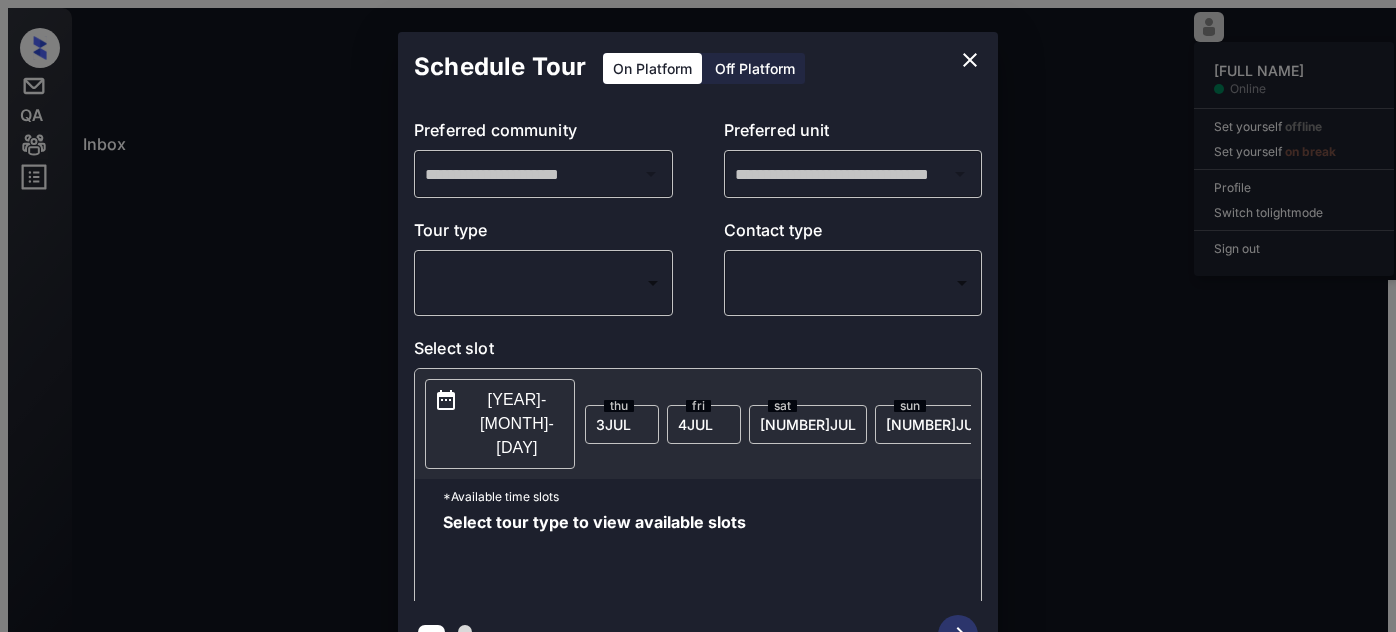 scroll, scrollTop: 0, scrollLeft: 0, axis: both 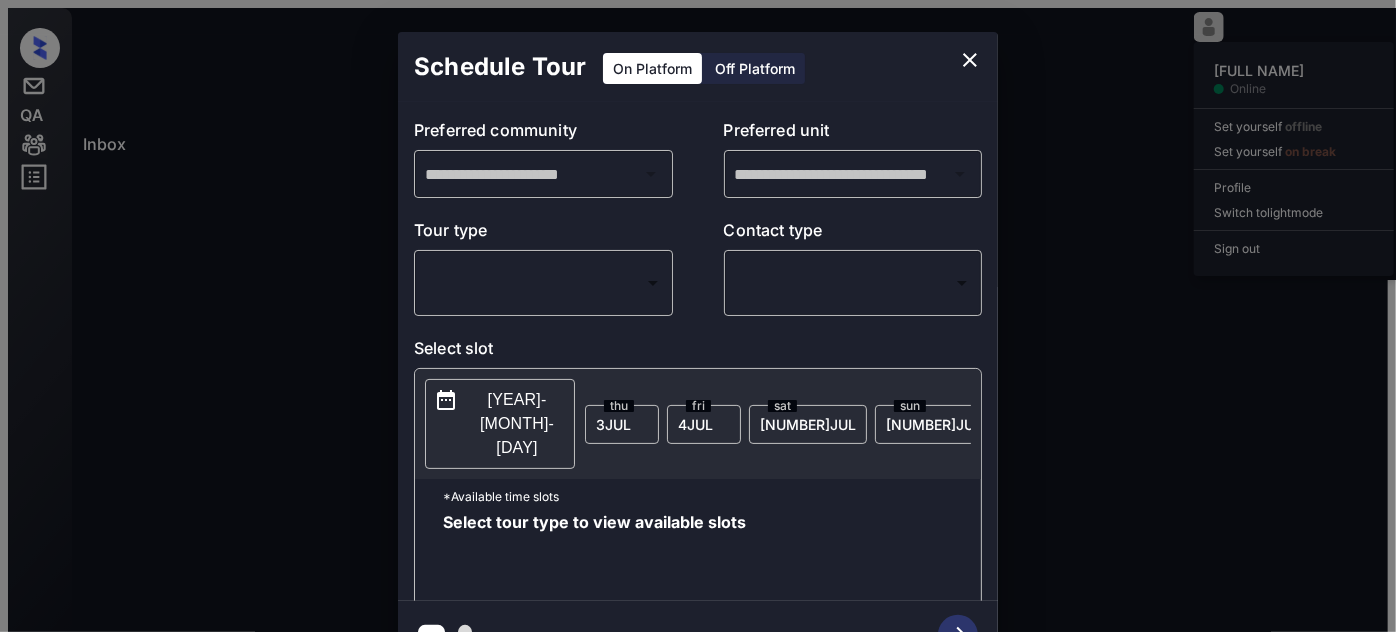 click on "Inbox [FULL NAME] Online Set yourself   offline Set yourself   on break Profile Switch to  light  mode Sign out Contacted [MONTH]-[DAY] [HOUR]:[MINUTE] [AM/PM]   [FIRST NAME] [LAST NAME] ([CITY]) Contacted Lost Lead Sentiment: Angry Upon sliding the acknowledgement:  Lead will move to lost stage. * ​ SMS and call option will be set to opt out. AFM will be turned off for the lead. [FIRST NAME] New Message [FIRST NAME] Notes Note: https://conversation.getzuma.com/685afca2a49300c9f63f65c6 - Paste this link into your browser to view [FIRST NAME]’s conversation with the prospect [MONTH] [DAY], [YEAR] [HOUR]:[MINUTE]  Sync'd w  yardi K New Message Agent Lead created via leadPoller in Inbound stage. [MONTH] [DAY], [YEAR] [HOUR]:[MINUTE] A New Message Agent Lead transferred to leasing agent: [FIRST NAME] [MONTH] [DAY], [YEAR] [HOUR]:[MINUTE]  Sync'd w  yardi Z New Message Agent AFM Request sent to [FIRST NAME]. [MONTH] [DAY], [YEAR] [HOUR]:[MINUTE] A New Message Agent Notes Note: [MONTH] [DAY], [YEAR] [HOUR]:[MINUTE] A New Message [FIRST NAME] [MONTH] [DAY], [YEAR] [HOUR]:[MINUTE]   | TemplateAFMSms  Sync'd w  yardi K New Message [FIRST NAME] K New Message" at bounding box center (698, 324) 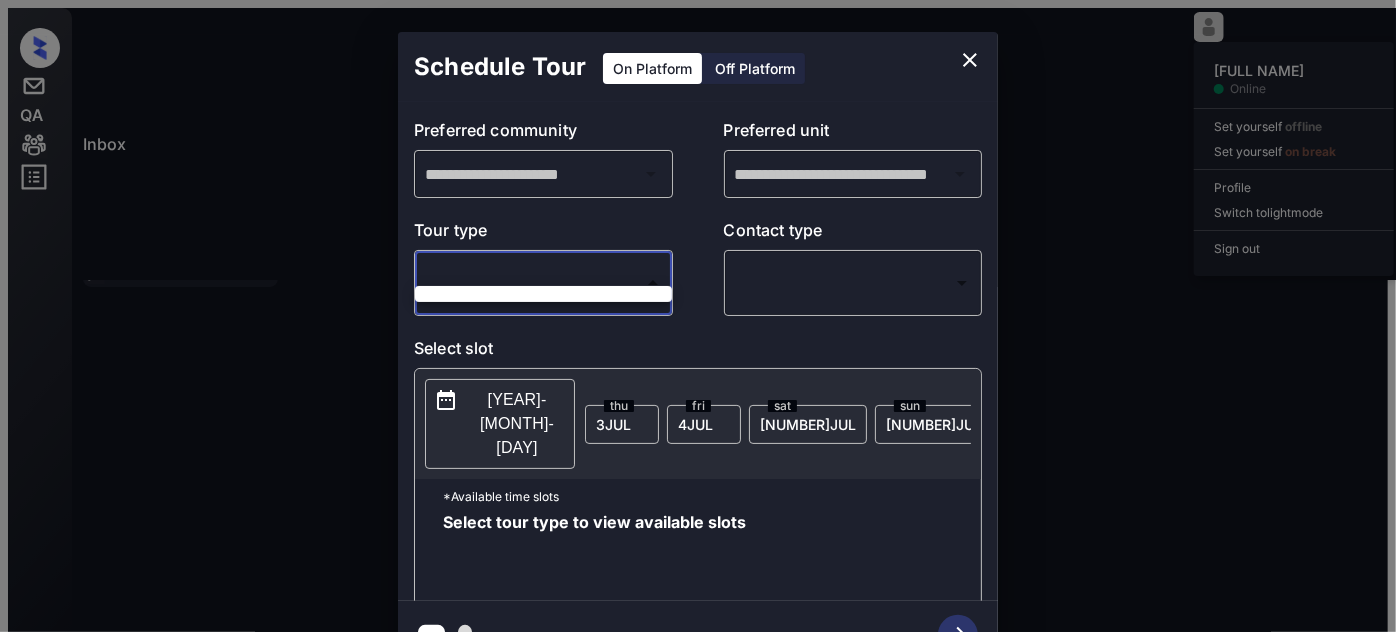 click at bounding box center (698, 316) 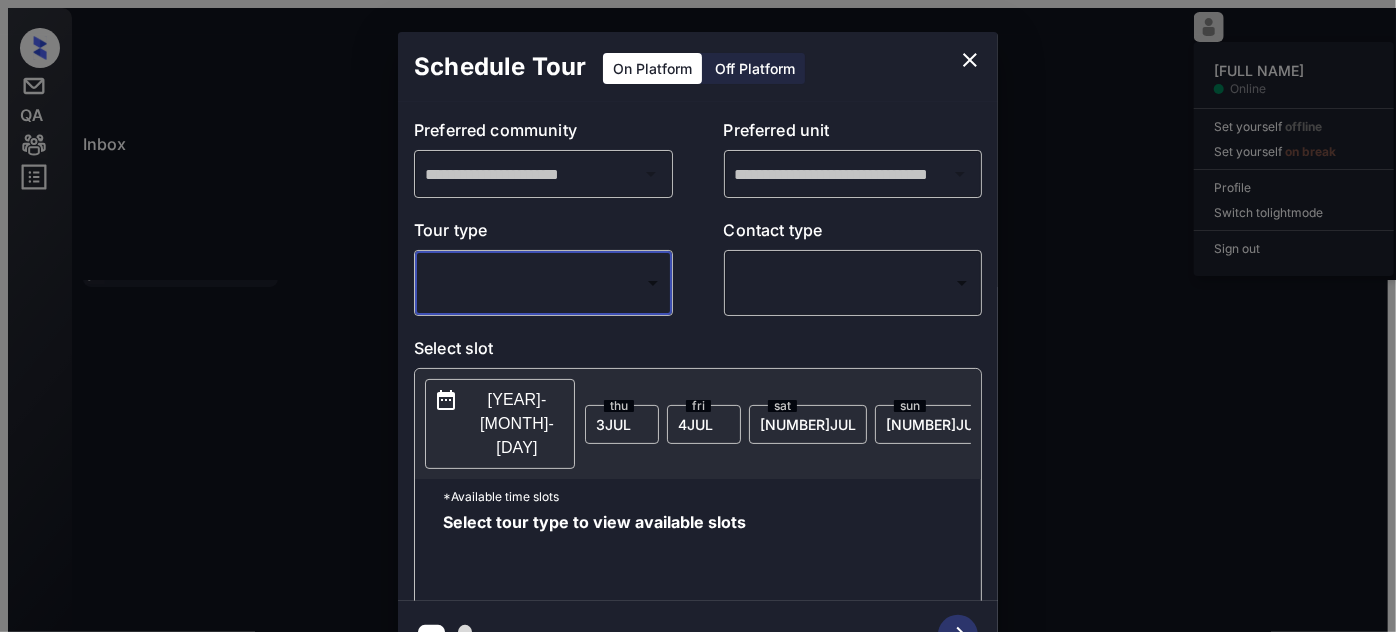 click at bounding box center [970, 60] 